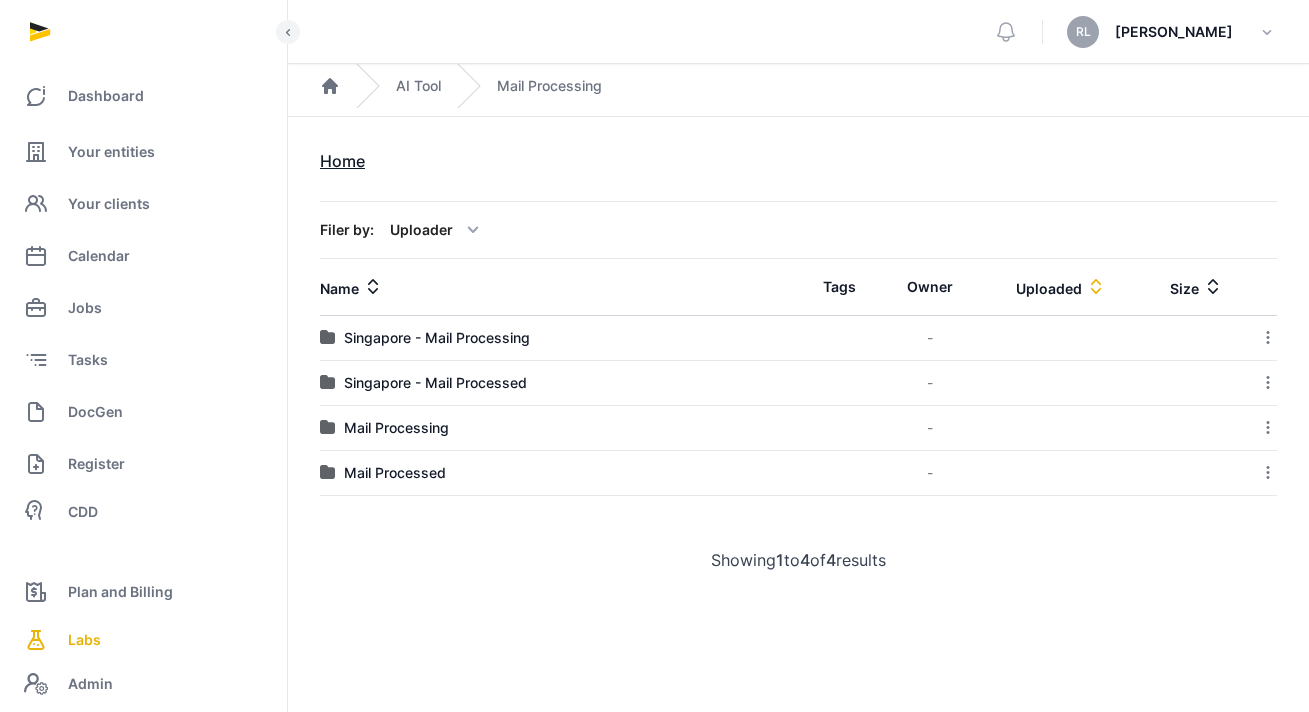 scroll, scrollTop: 0, scrollLeft: 0, axis: both 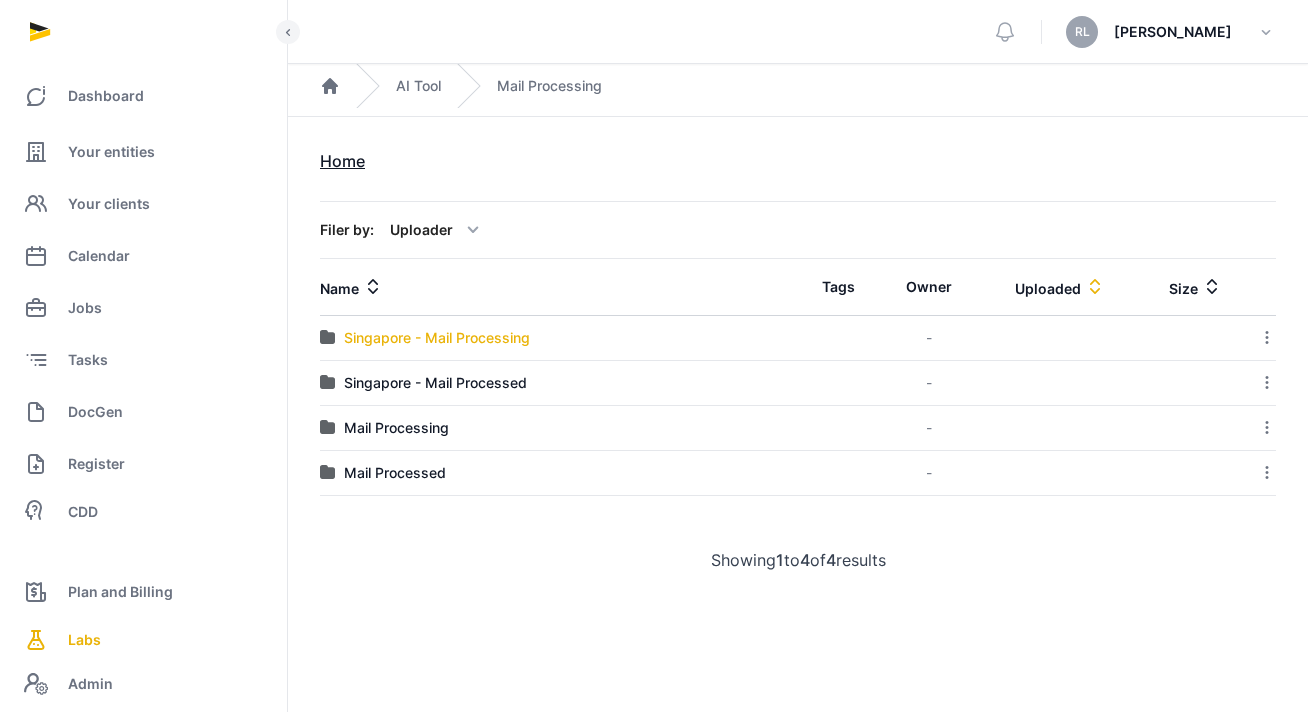 click on "Singapore - Mail Processing" at bounding box center [437, 338] 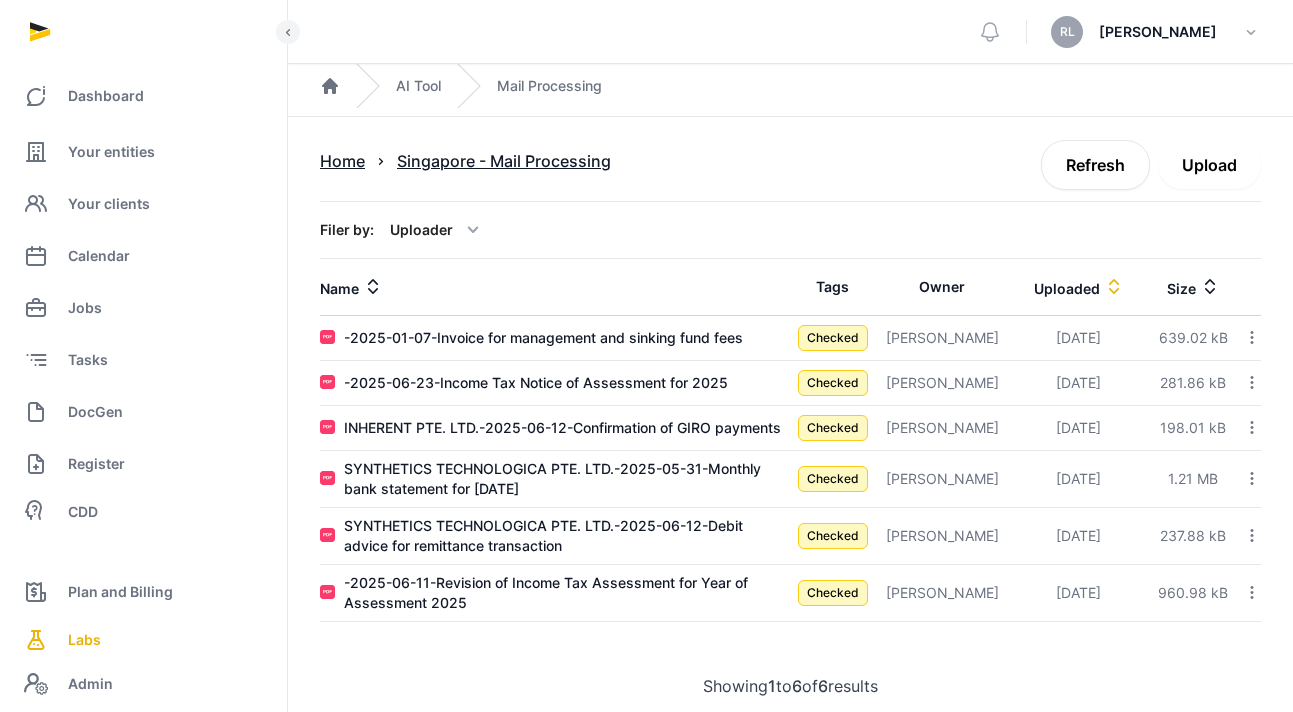 click on "Upload" at bounding box center (1209, 165) 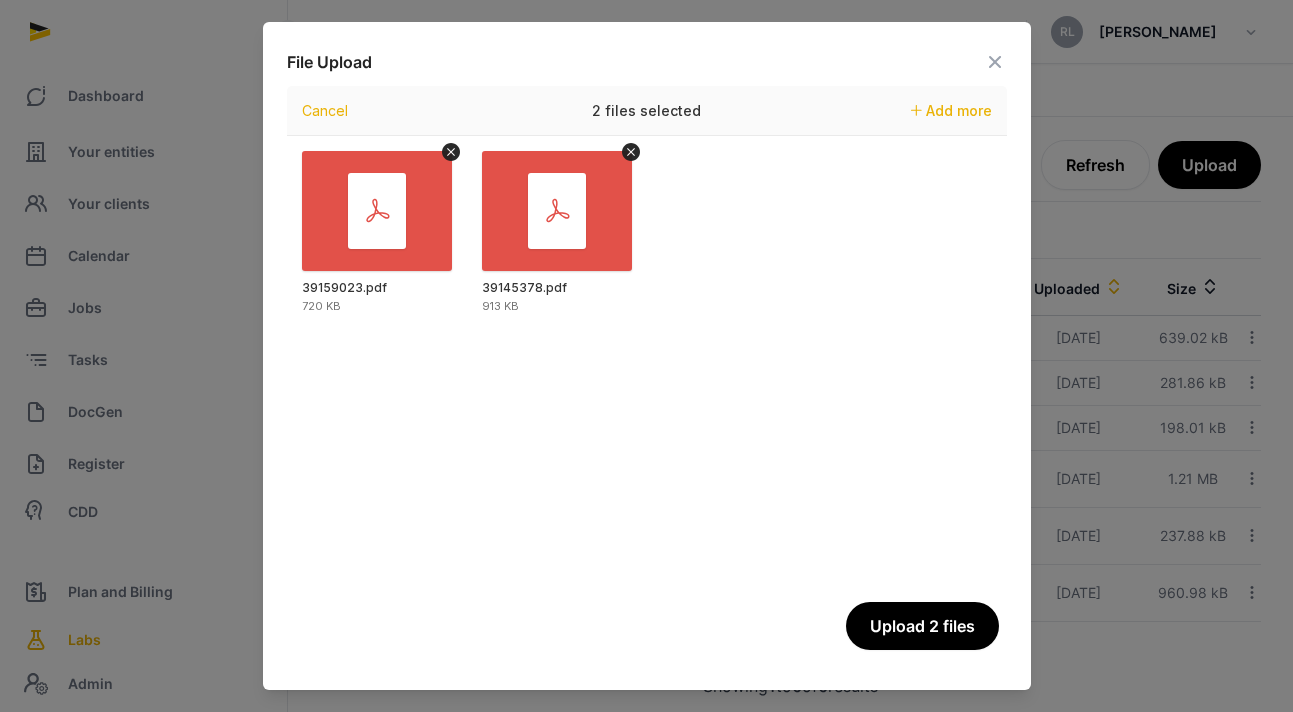 click on "Upload 2 files" at bounding box center (922, 626) 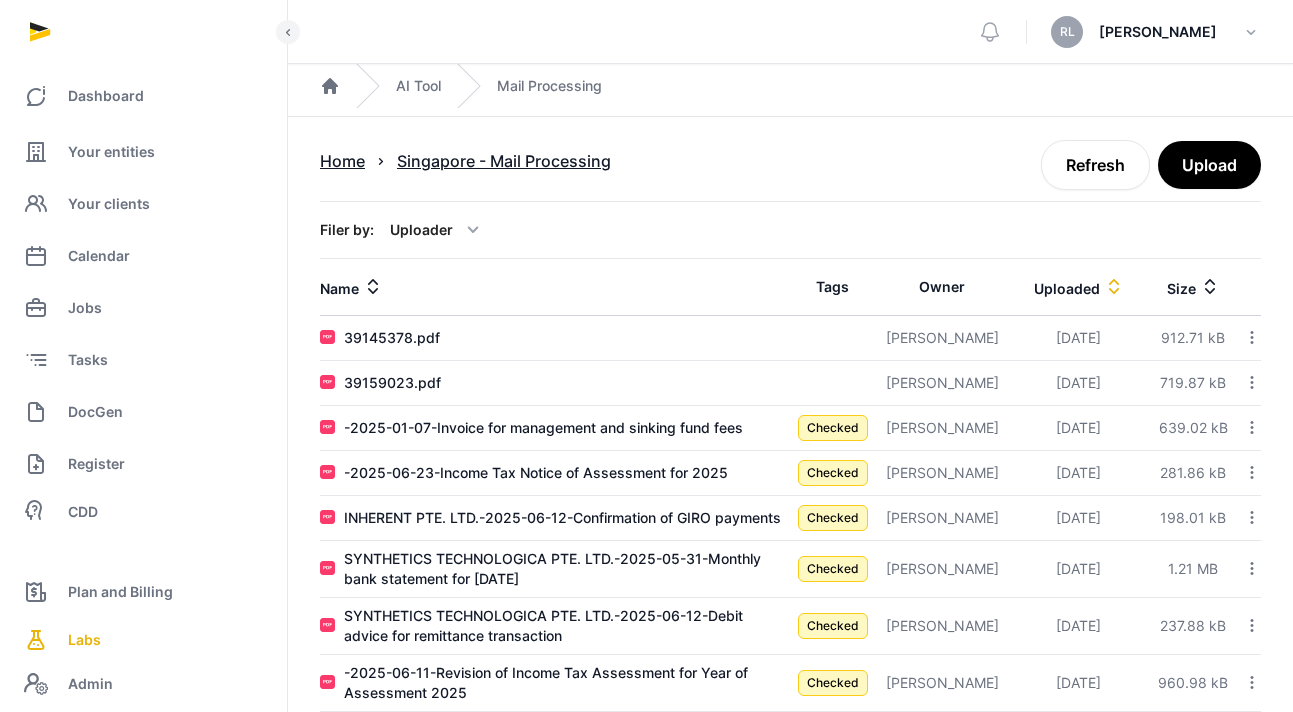 click on "RL Ruth" at bounding box center (1119, 31) 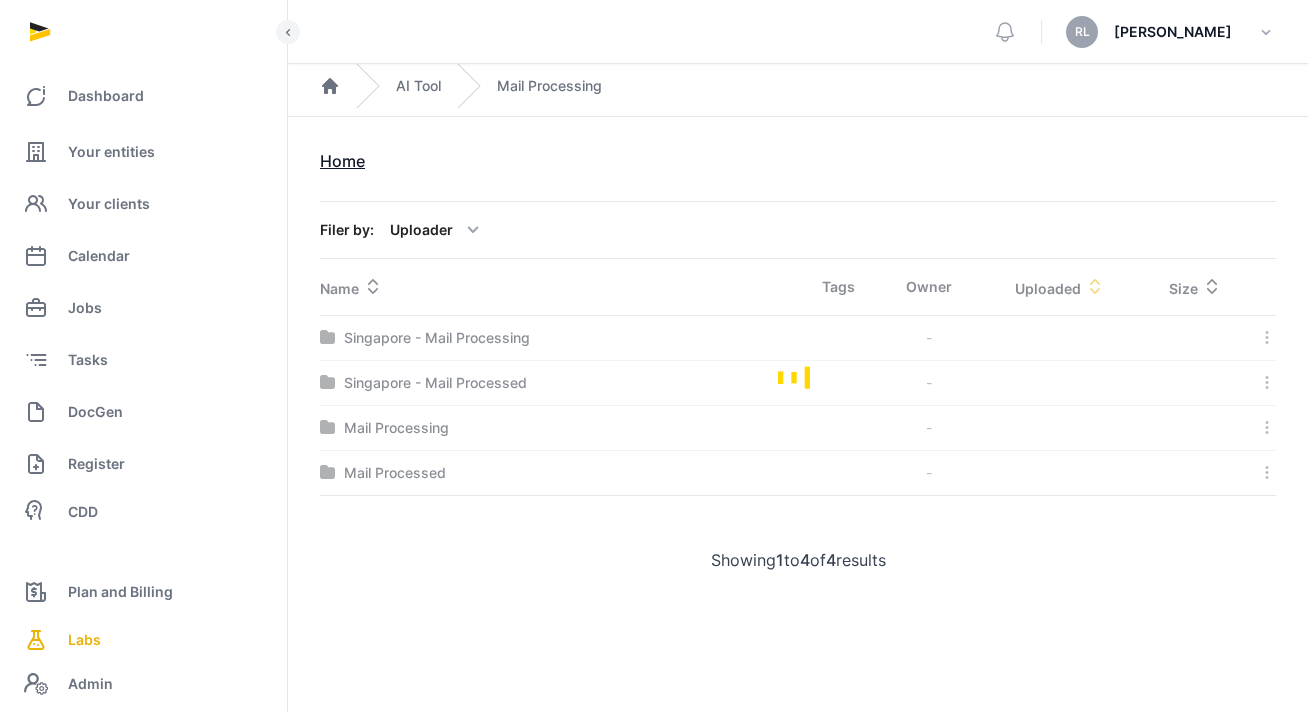 scroll, scrollTop: 0, scrollLeft: 0, axis: both 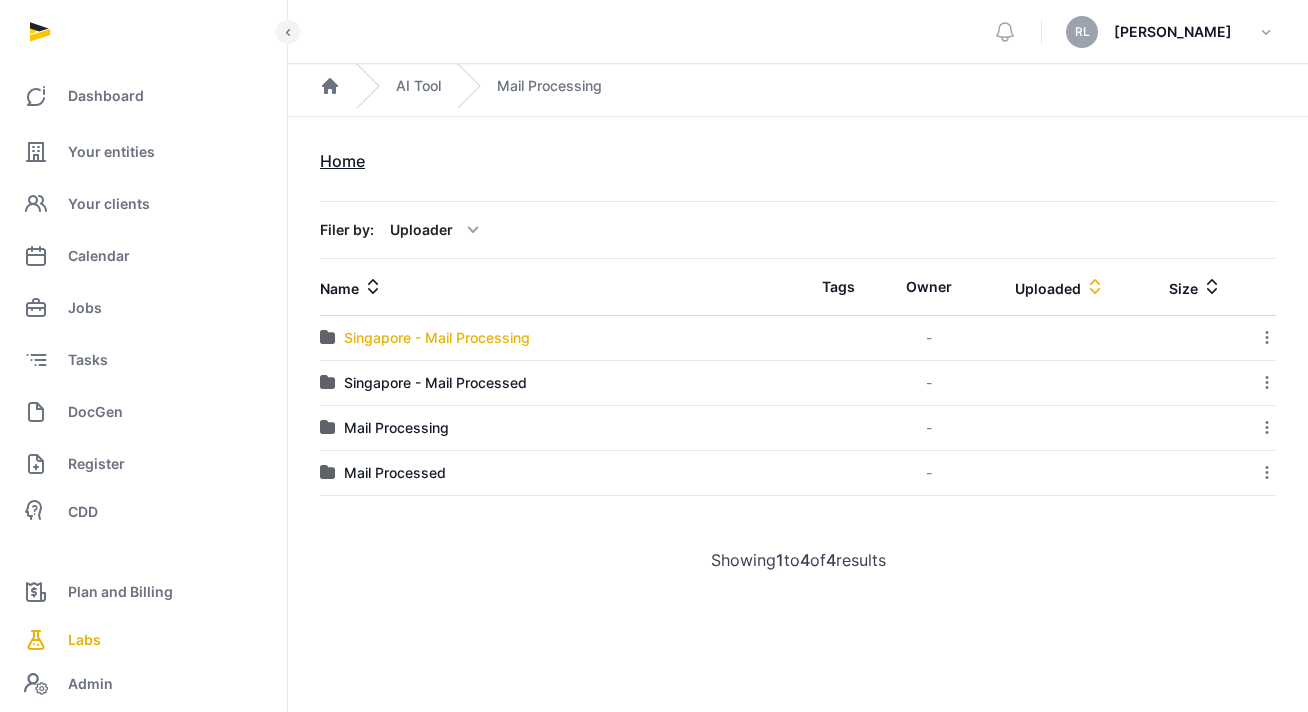 click on "Singapore - Mail Processing" at bounding box center (437, 338) 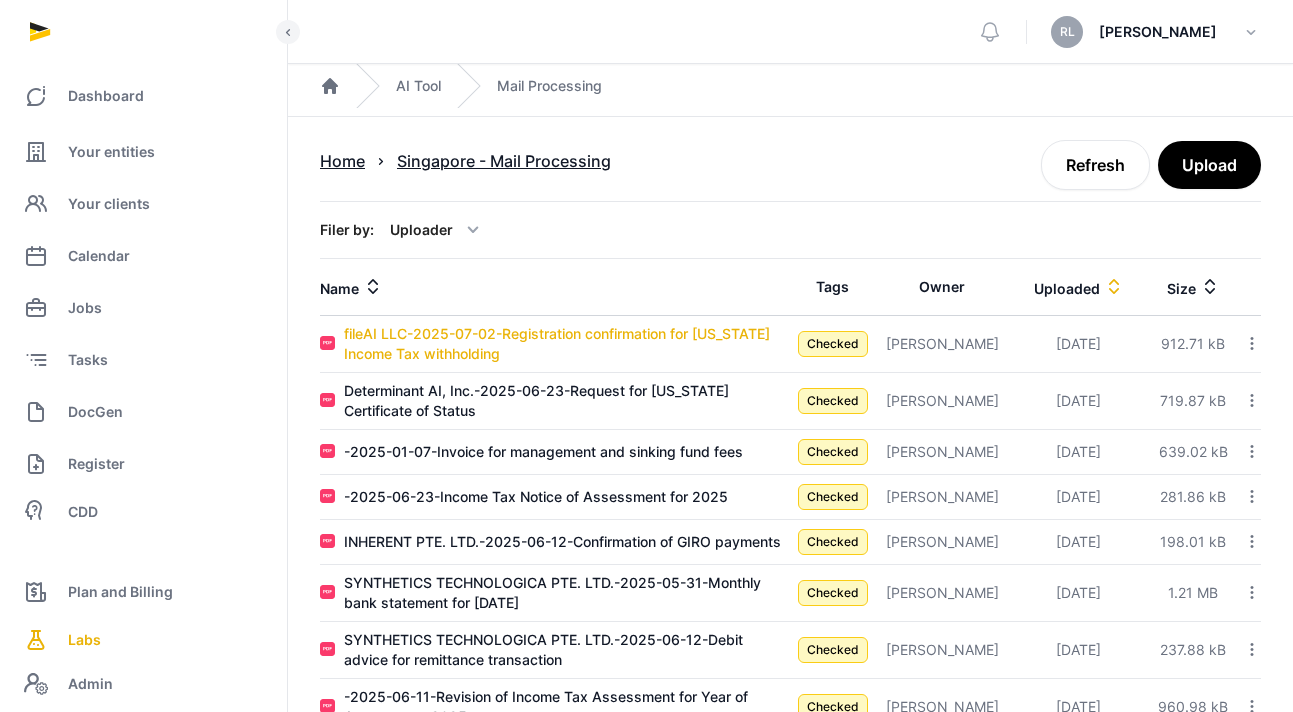 click on "fileAI LLC-2025-07-02-Registration confirmation for [US_STATE] Income Tax withholding" at bounding box center [567, 344] 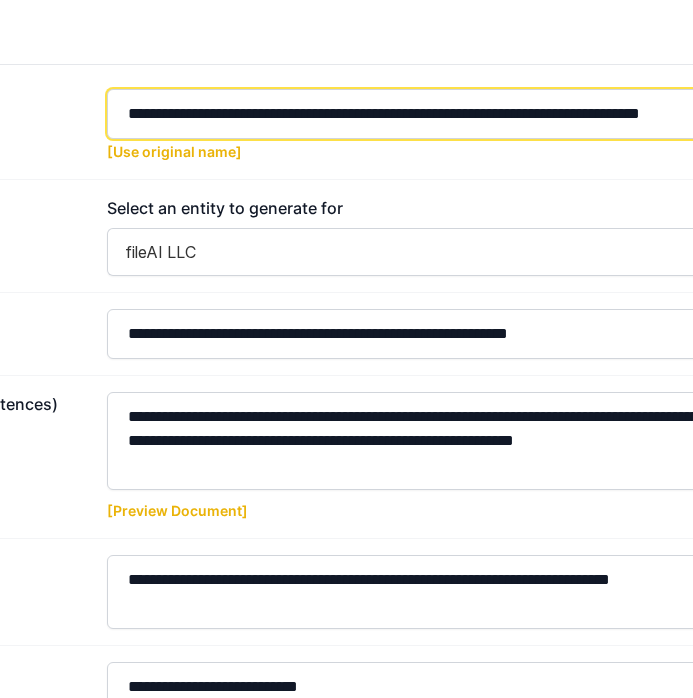 click on "**********" at bounding box center [471, 114] 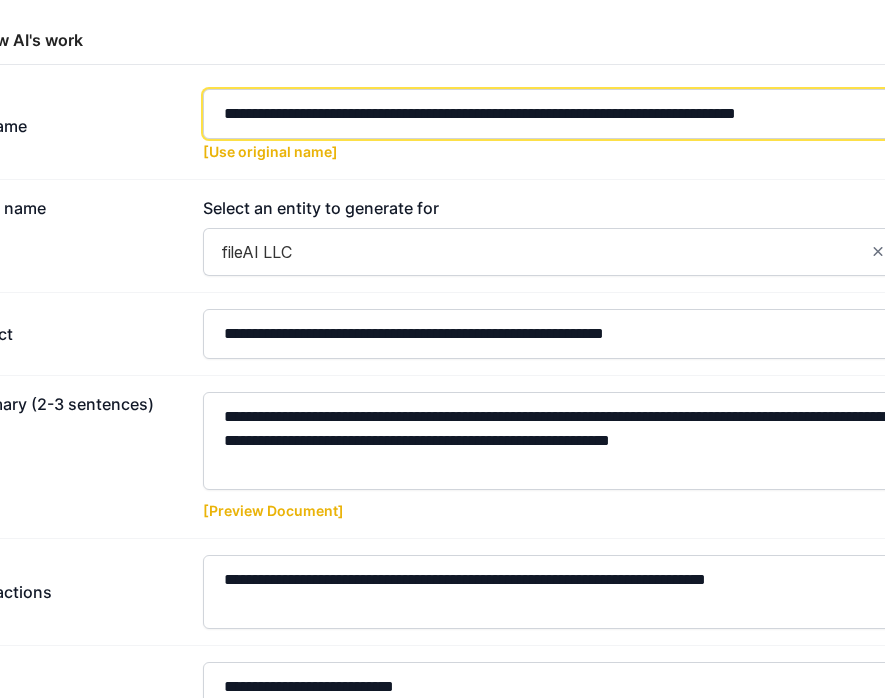 click on "**********" at bounding box center (567, 114) 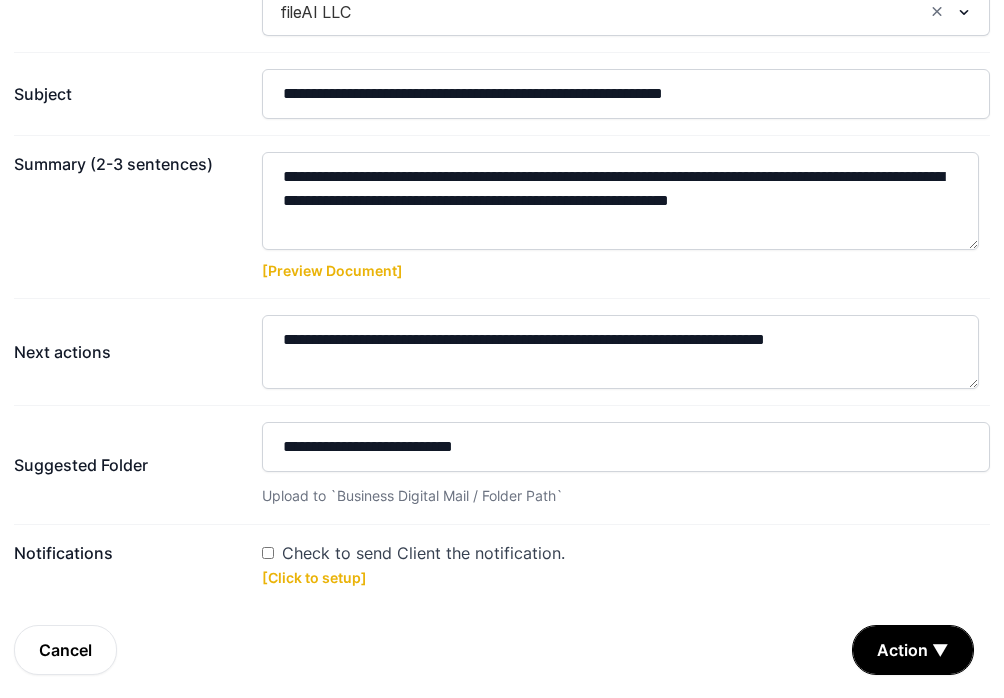 scroll, scrollTop: 241, scrollLeft: 0, axis: vertical 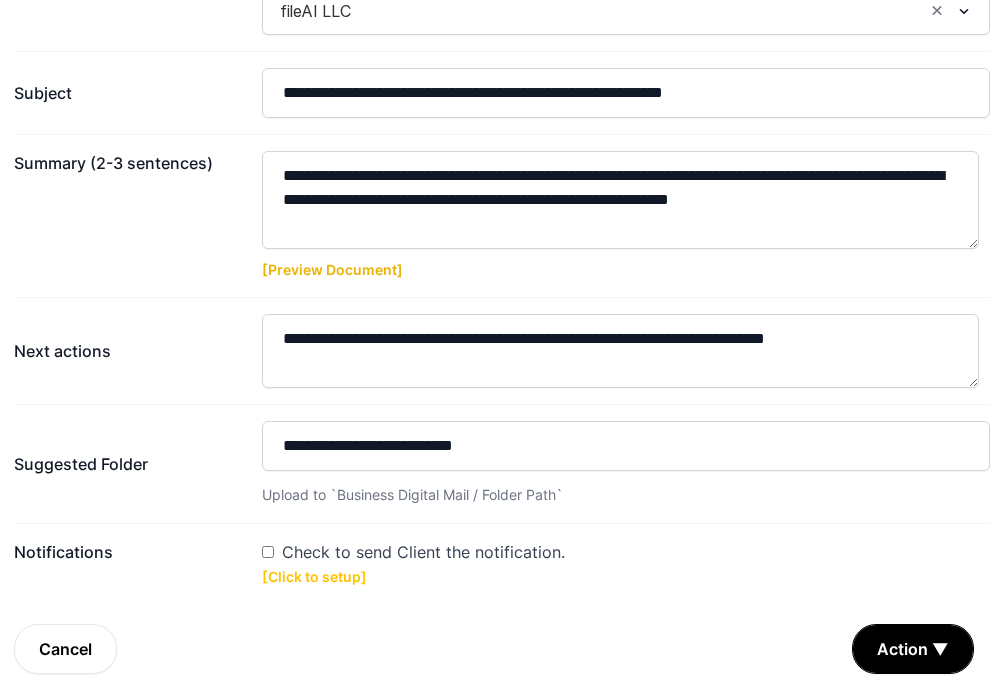 click on "[Click to setup]" at bounding box center (314, 576) 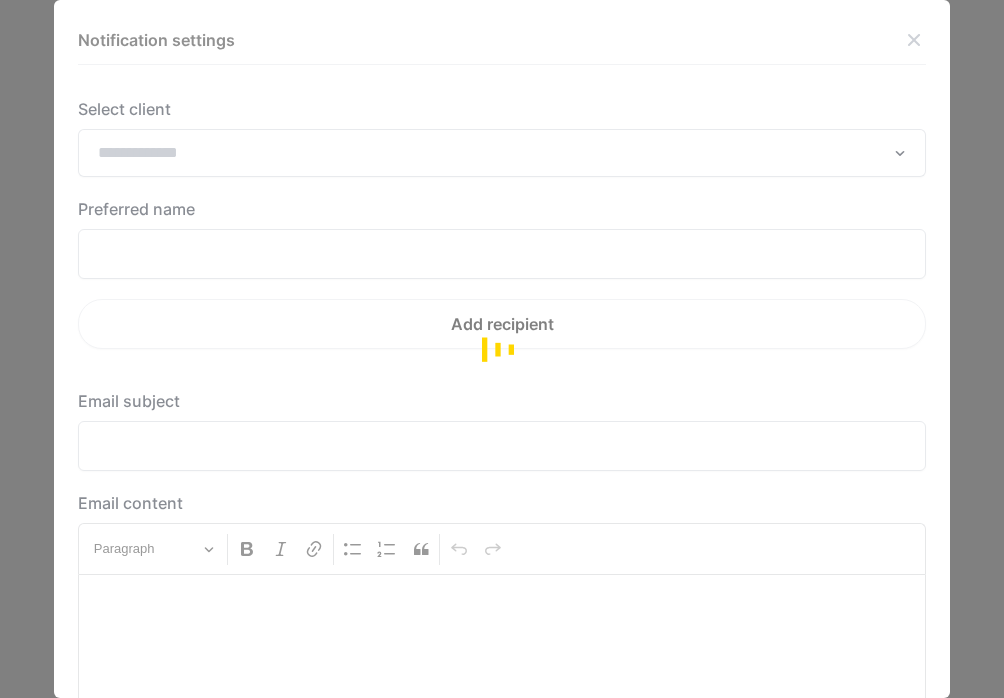 type on "**********" 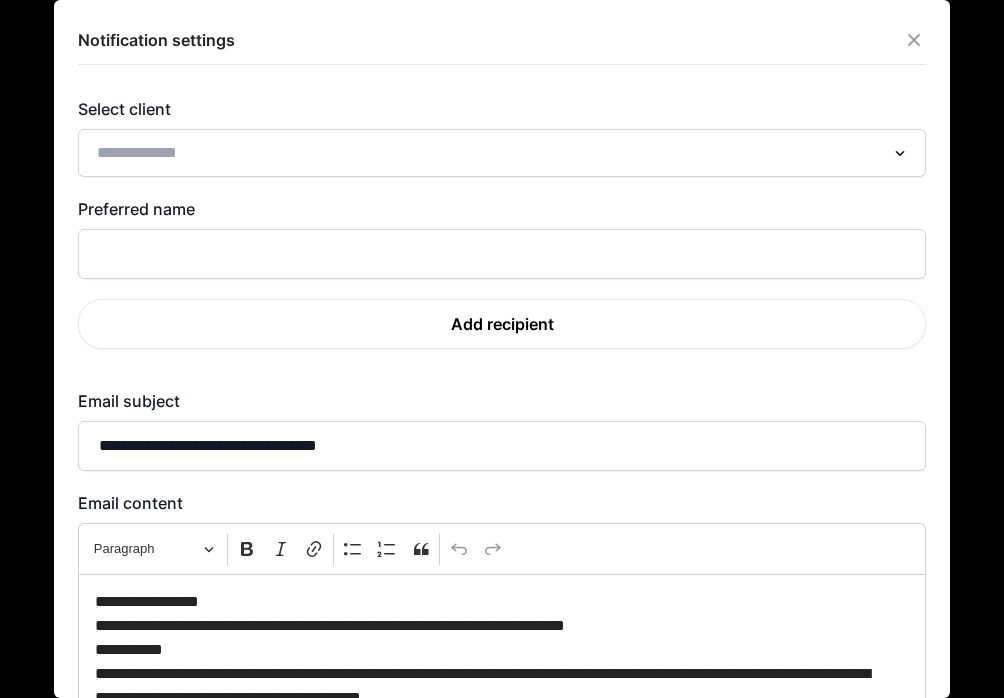 click 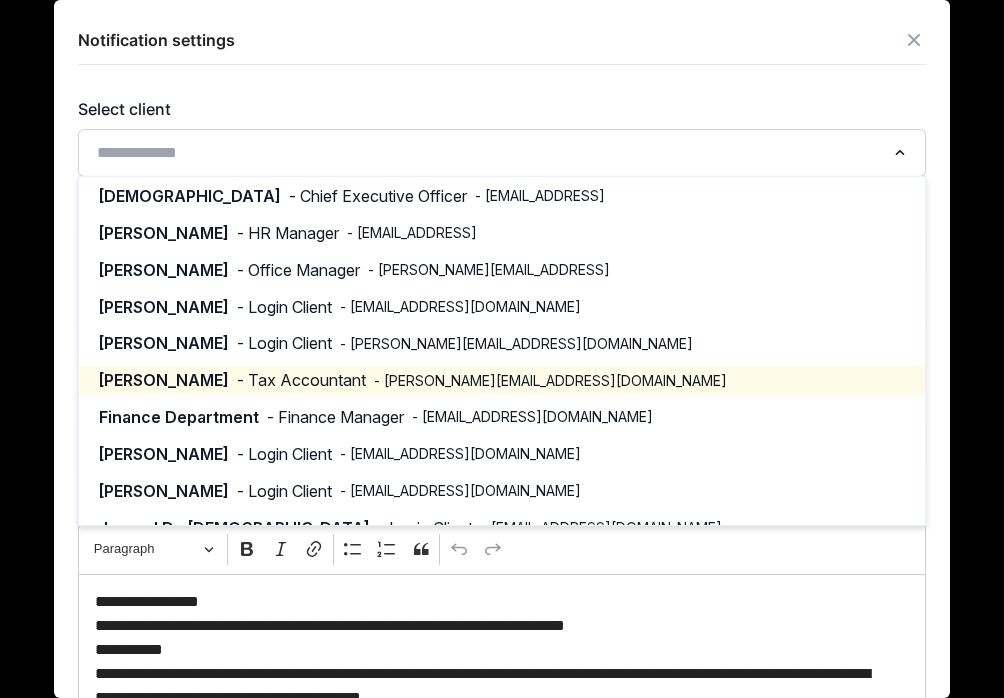 click on "[PERSON_NAME] - Tax Accountant - [PERSON_NAME][EMAIL_ADDRESS][DOMAIN_NAME]" 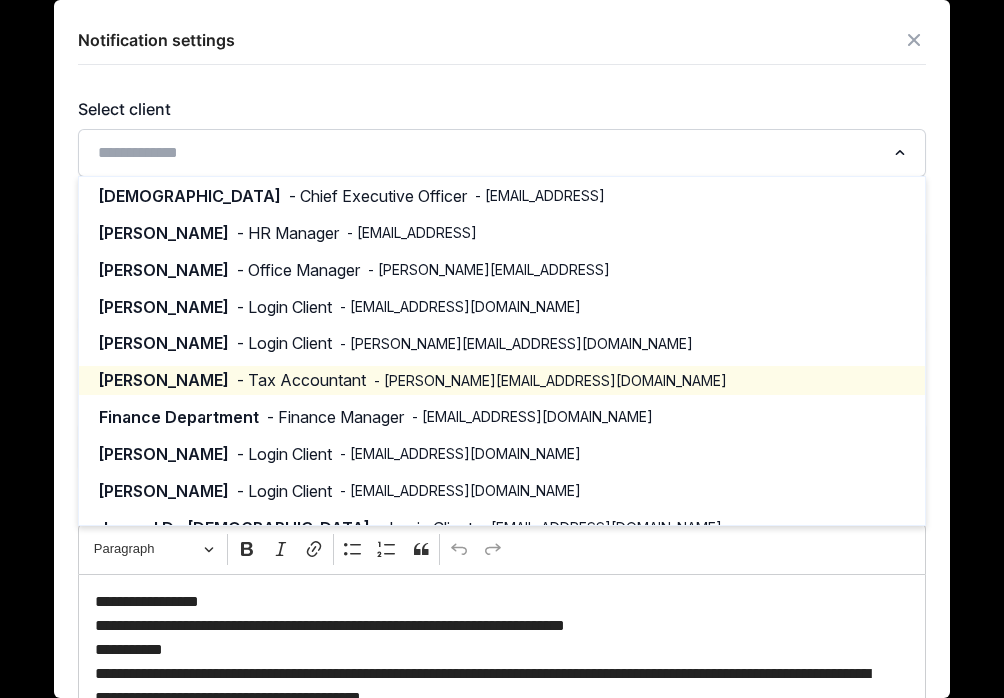 type on "**********" 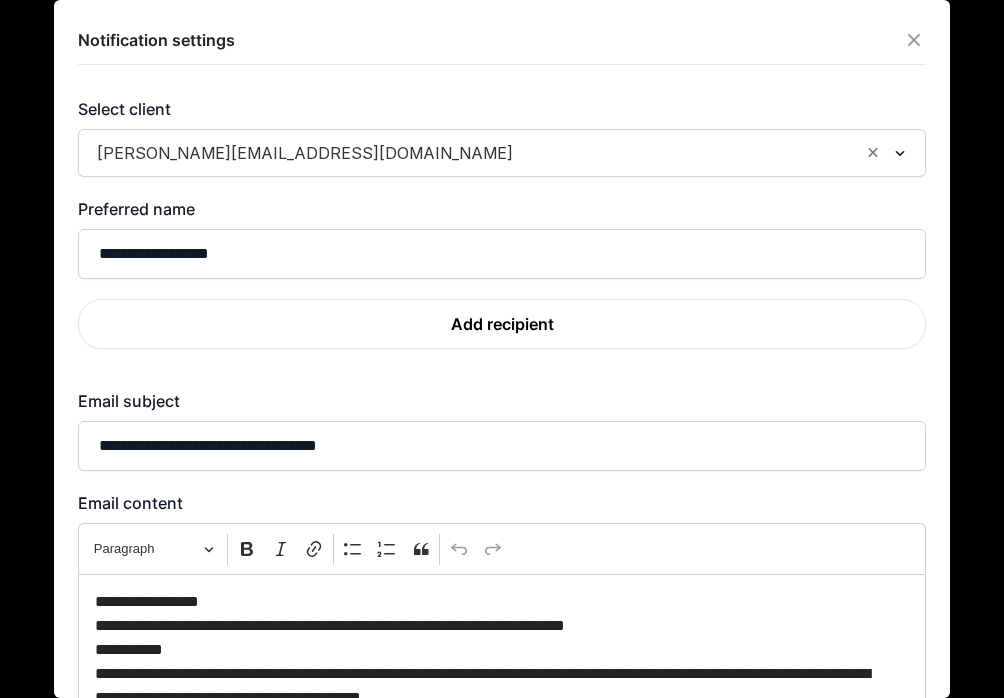 click 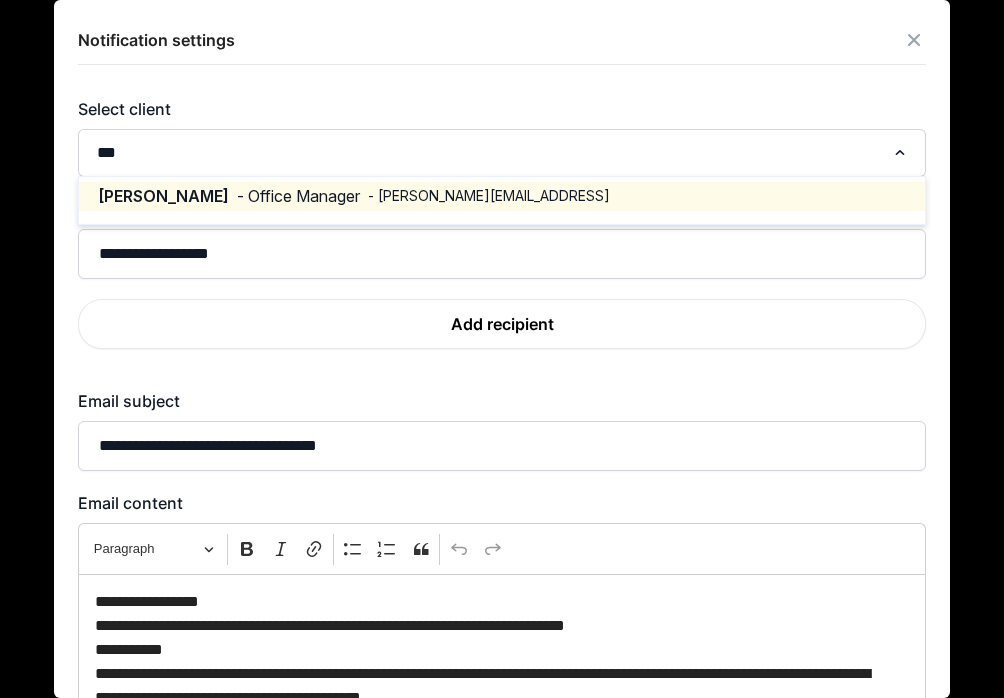 click on "- [PERSON_NAME][EMAIL_ADDRESS]" at bounding box center [489, 196] 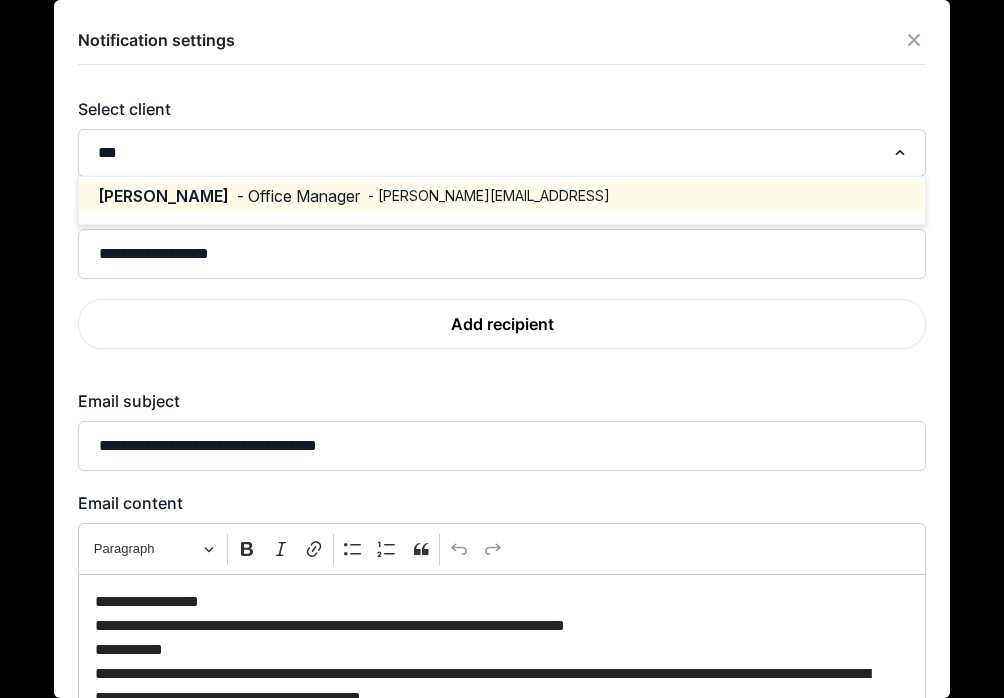 type 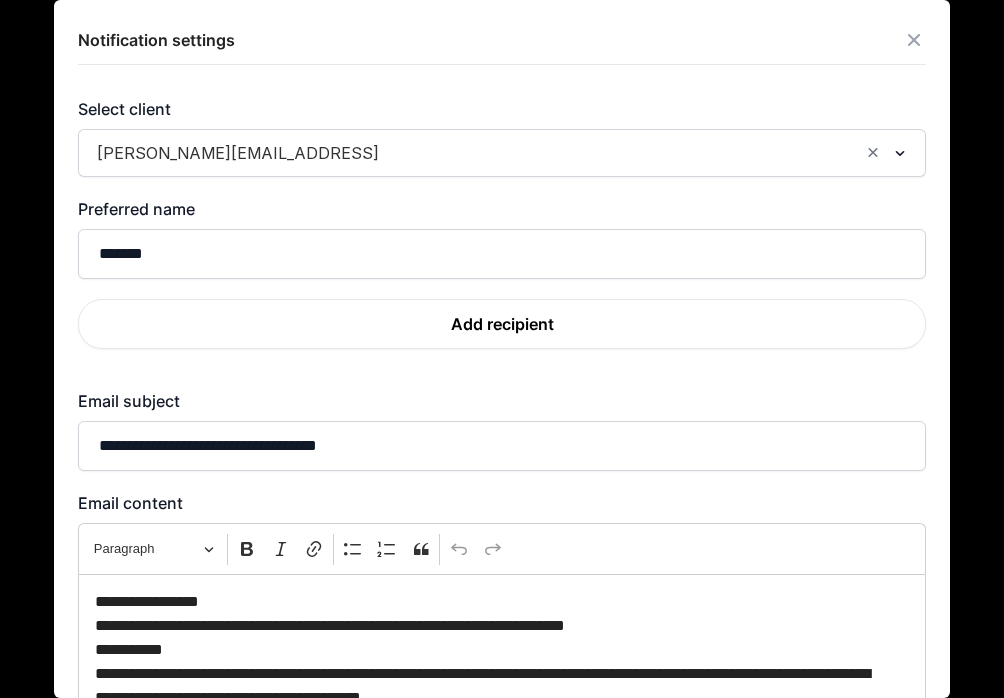 click 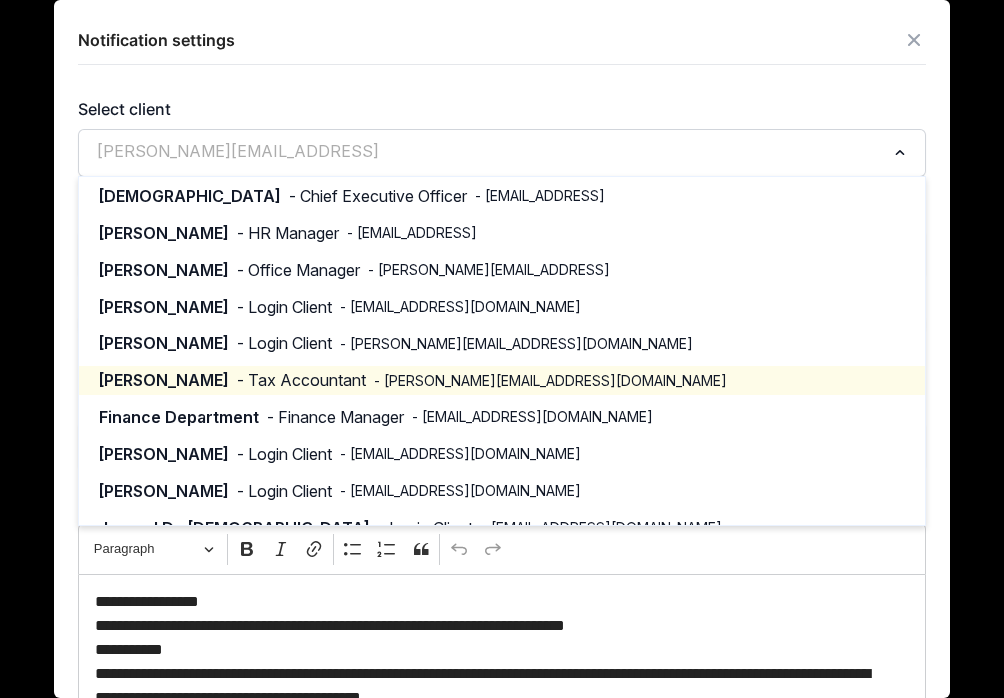 click on "- Tax Accountant" at bounding box center [301, 380] 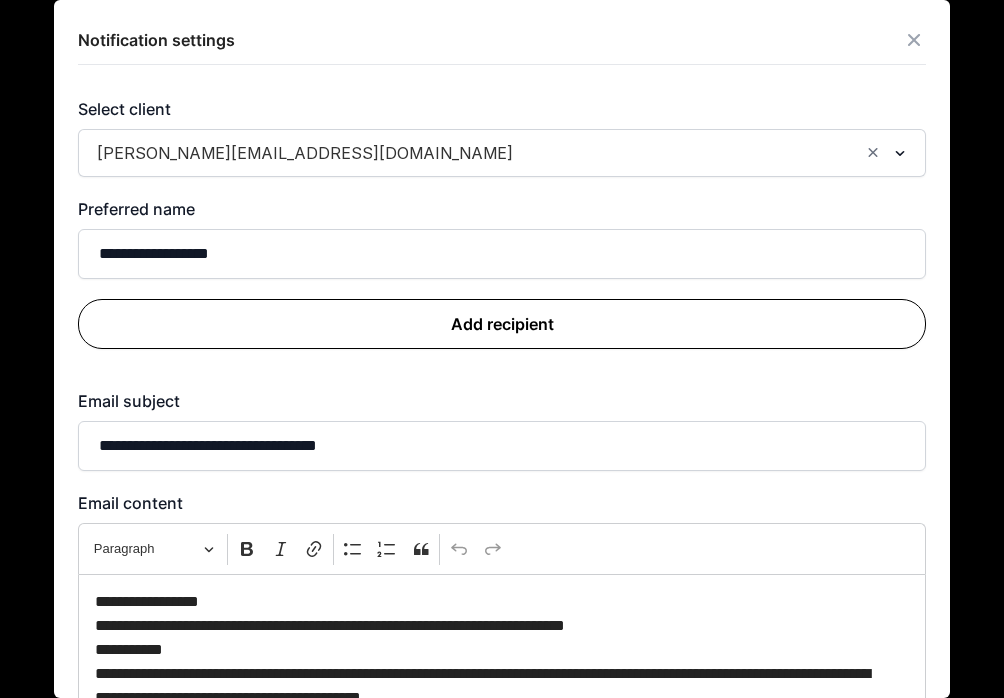 click on "Add recipient" at bounding box center (502, 324) 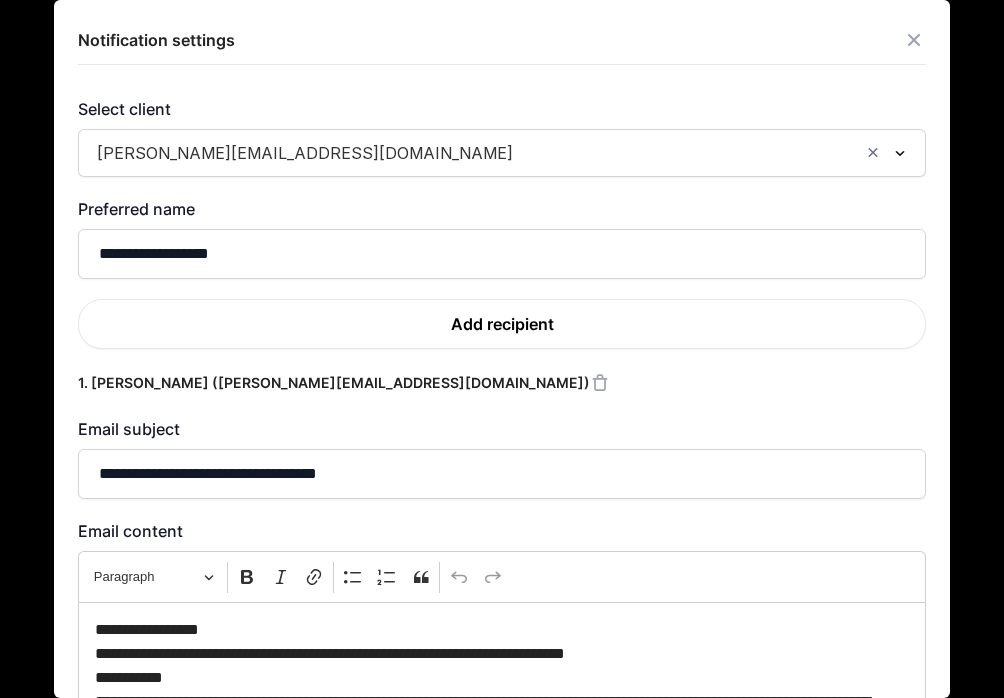 click 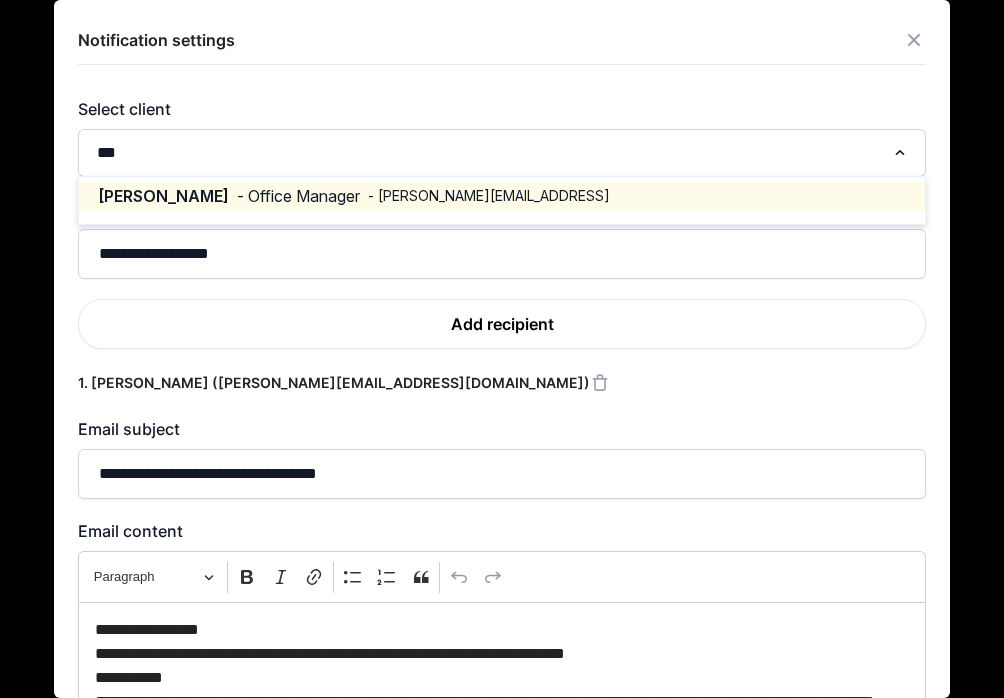 type on "***" 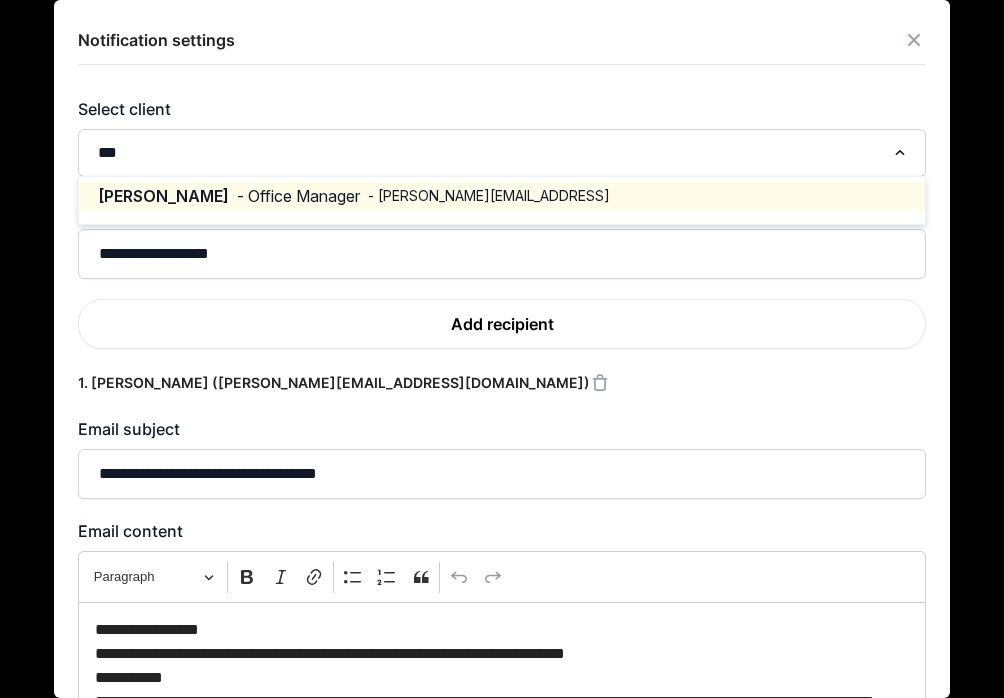 type 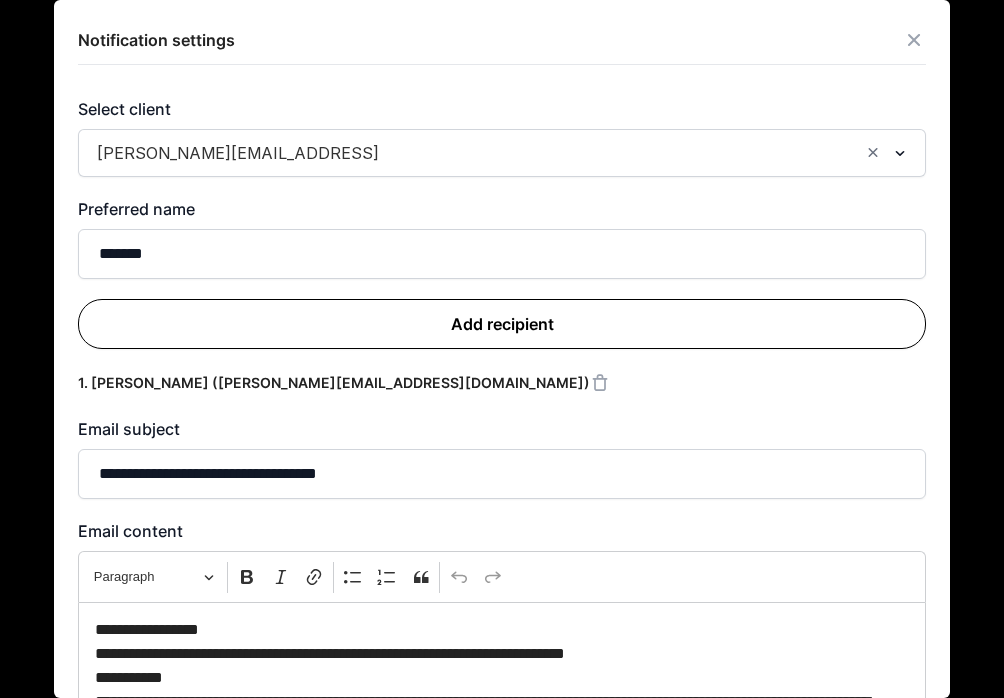 click on "Add recipient" at bounding box center [502, 324] 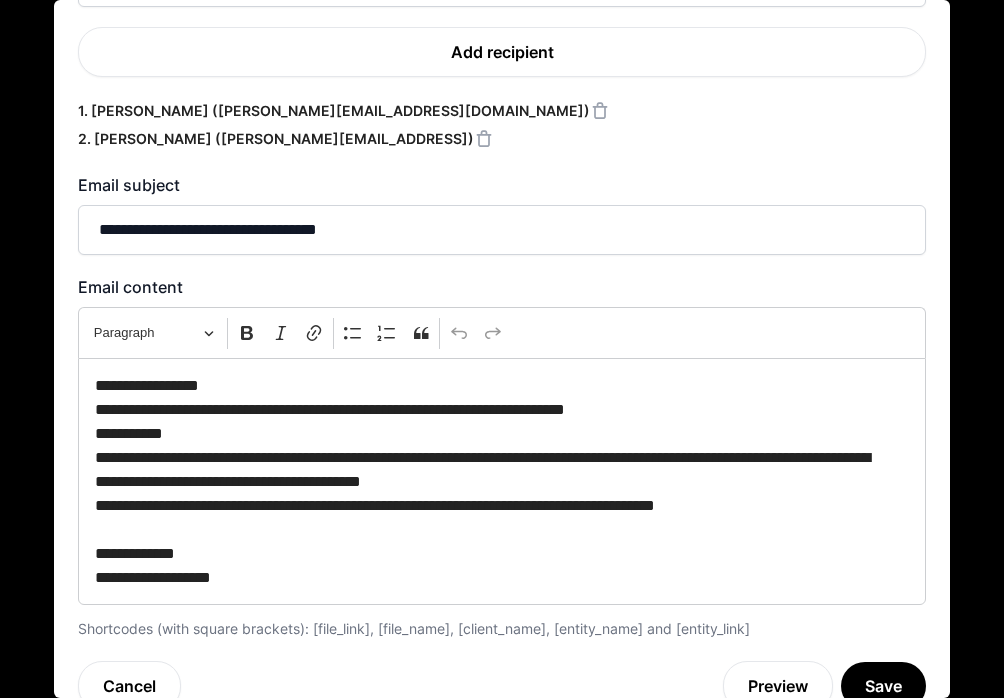 scroll, scrollTop: 308, scrollLeft: 0, axis: vertical 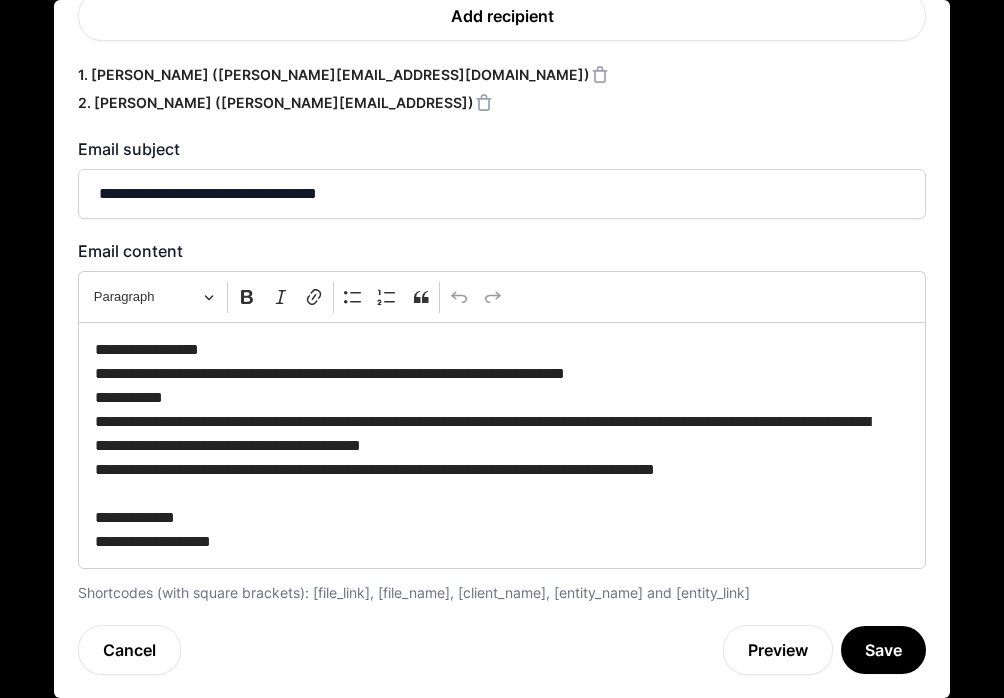 click on "**********" at bounding box center (494, 350) 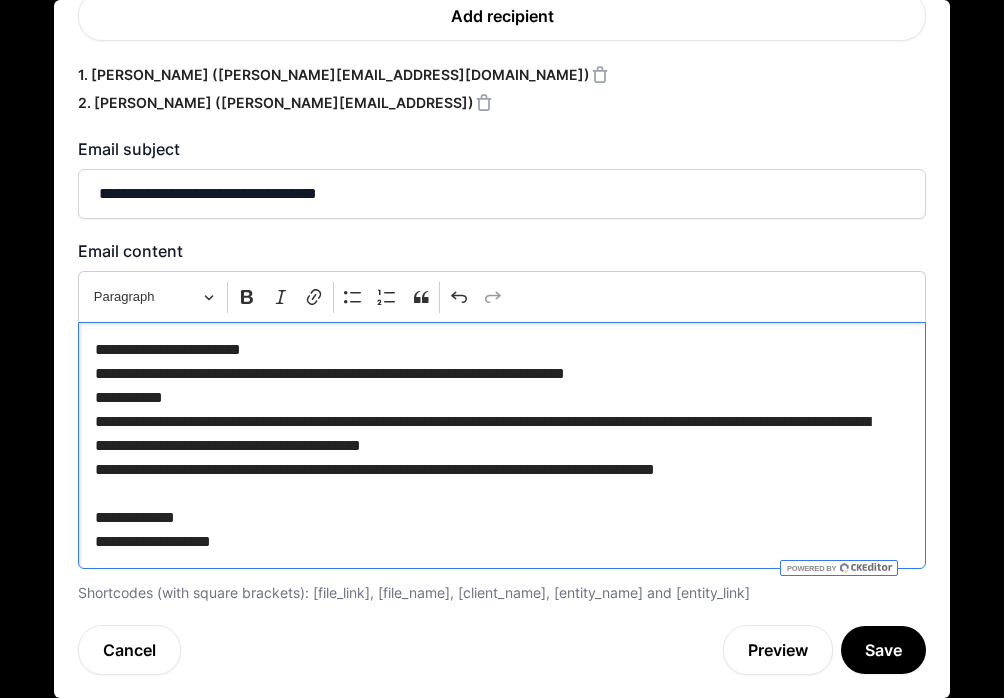 click on "**********" at bounding box center (494, 386) 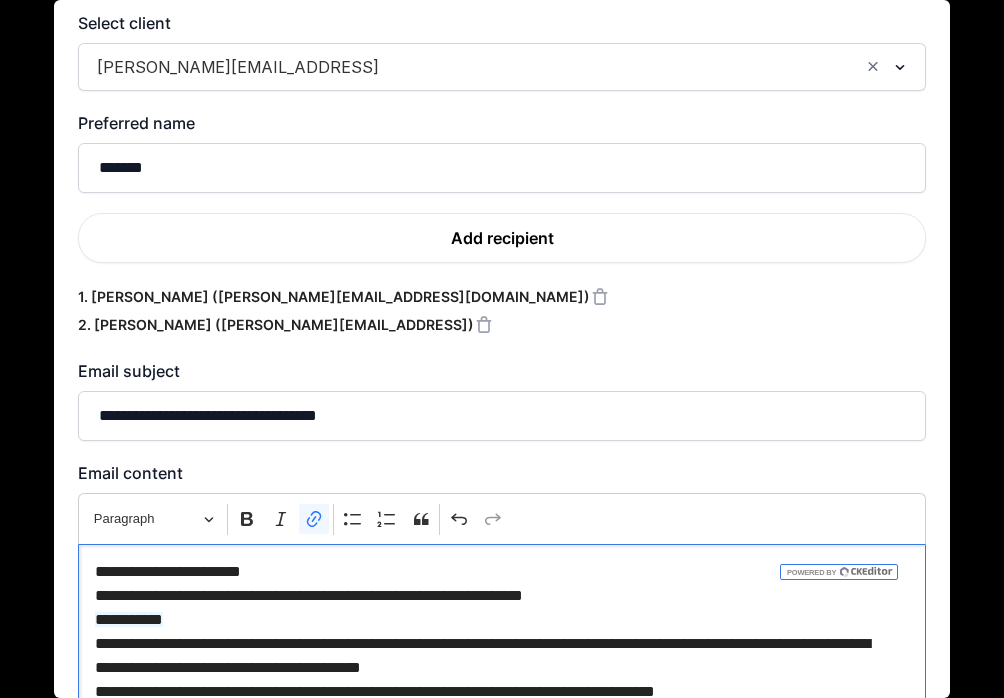scroll, scrollTop: 0, scrollLeft: 0, axis: both 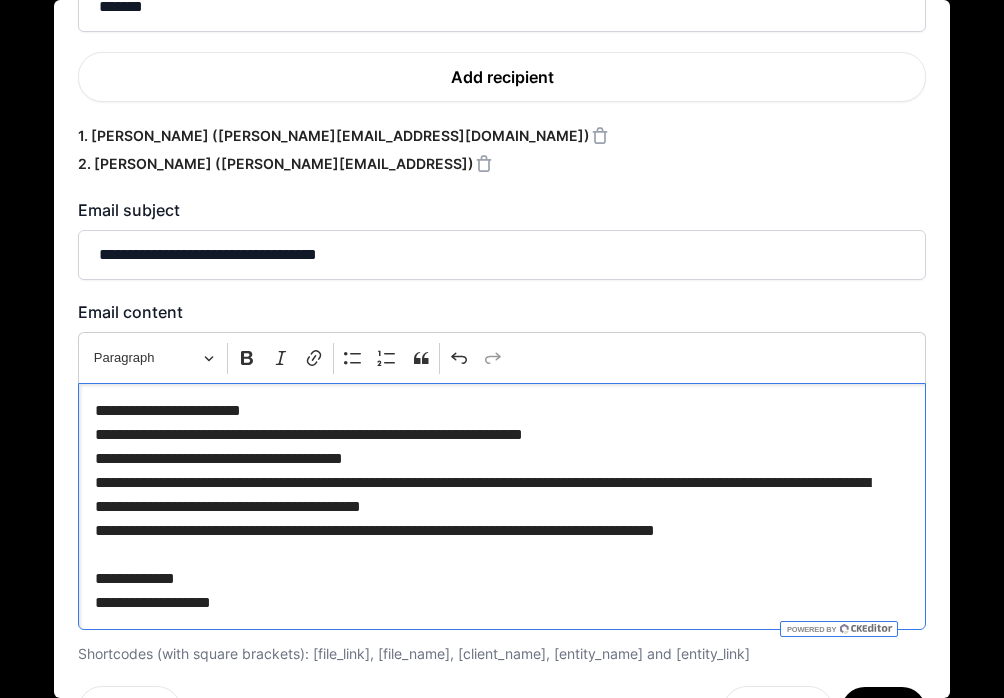 click on "**********" at bounding box center (494, 591) 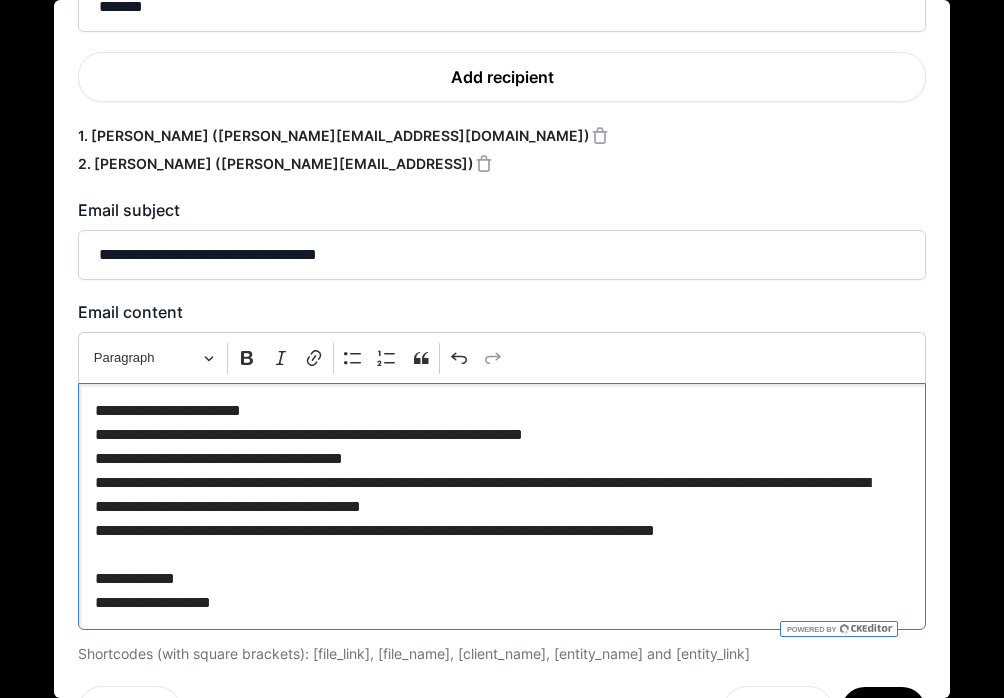 click on "**********" at bounding box center [494, 591] 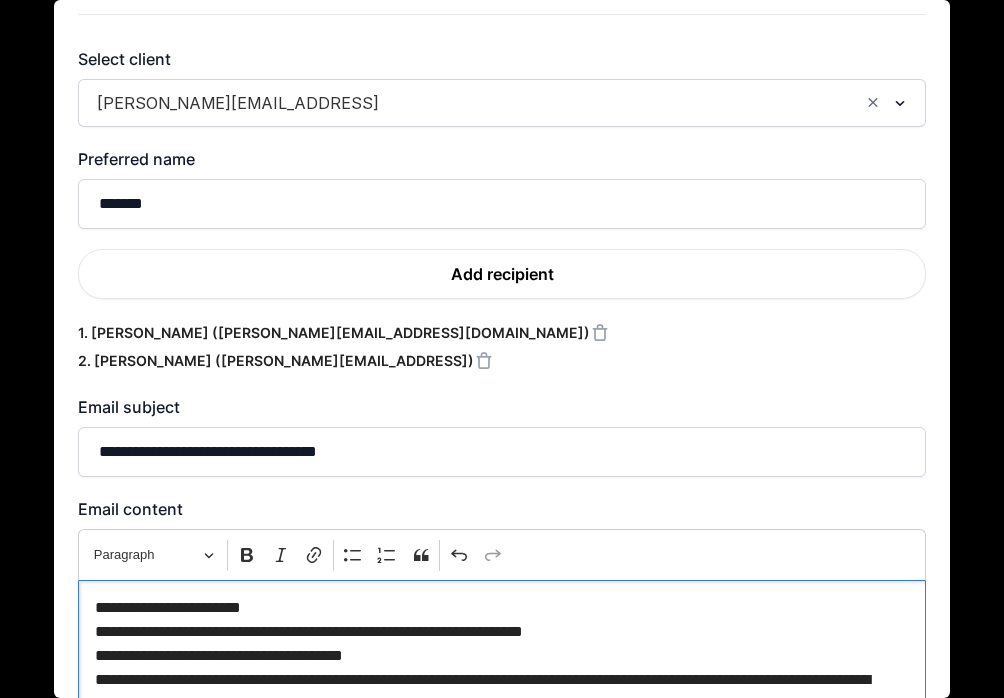 scroll, scrollTop: 308, scrollLeft: 0, axis: vertical 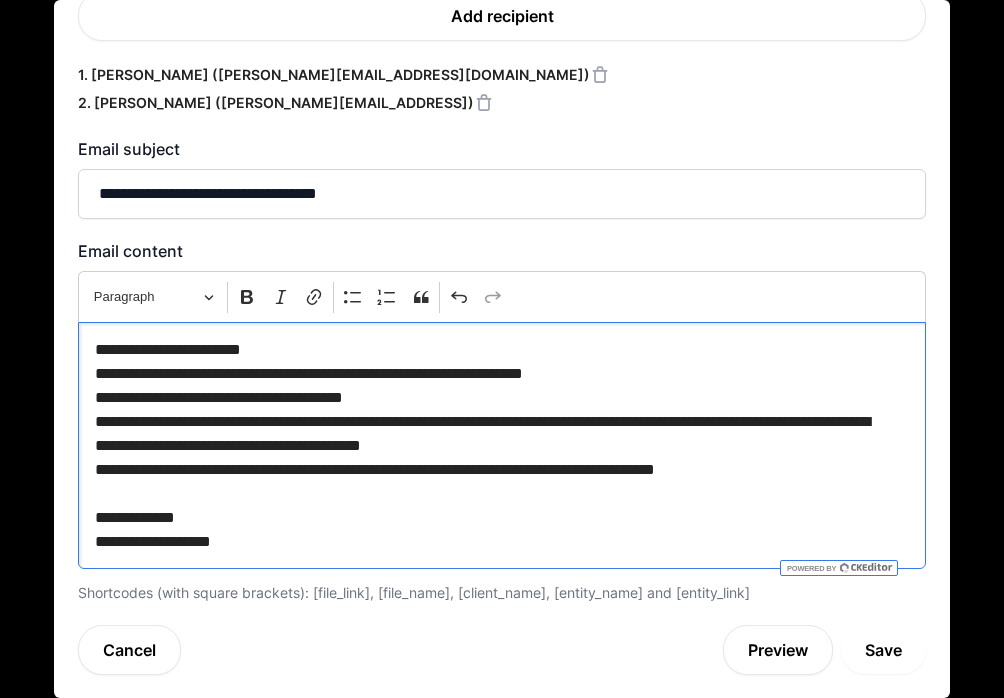 click on "Save" at bounding box center (883, 650) 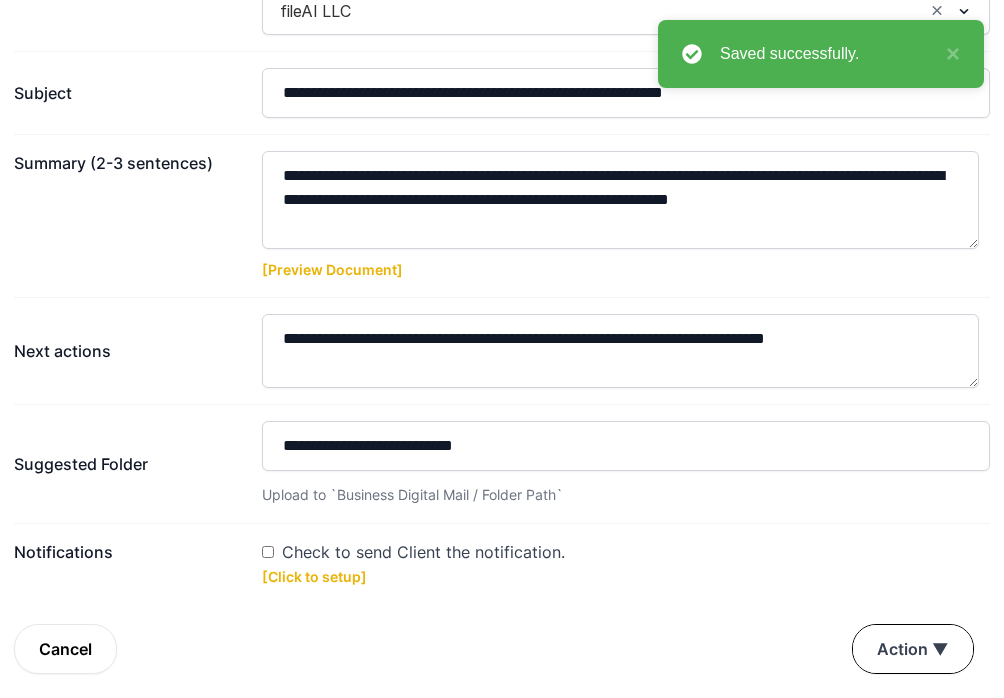 click on "Action ▼" at bounding box center [913, 649] 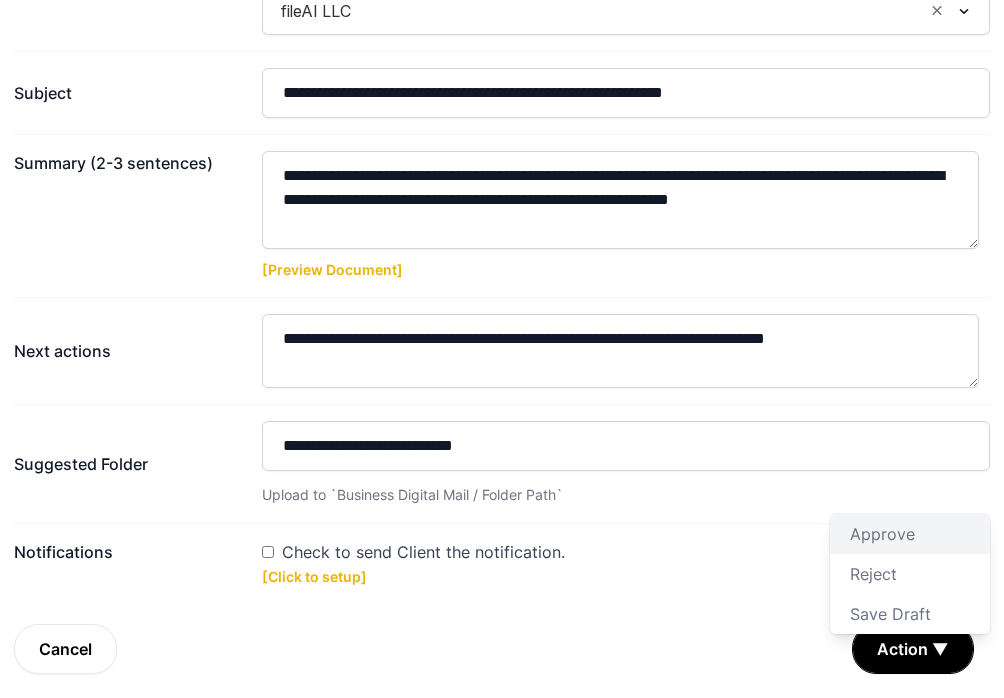 click on "Approve" 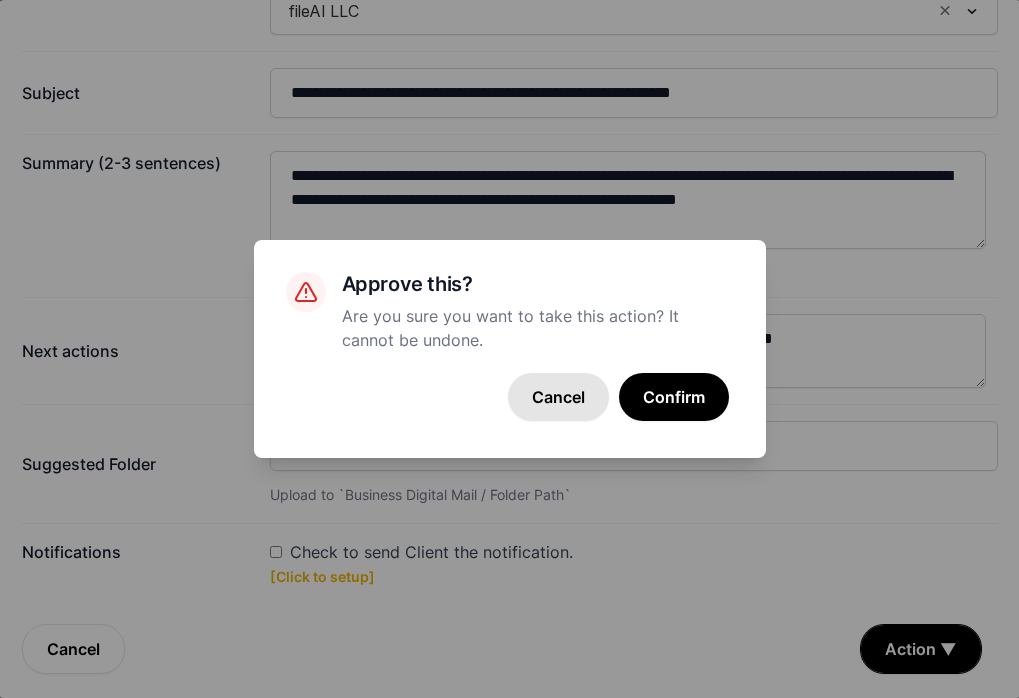 click on "Cancel" at bounding box center [558, 397] 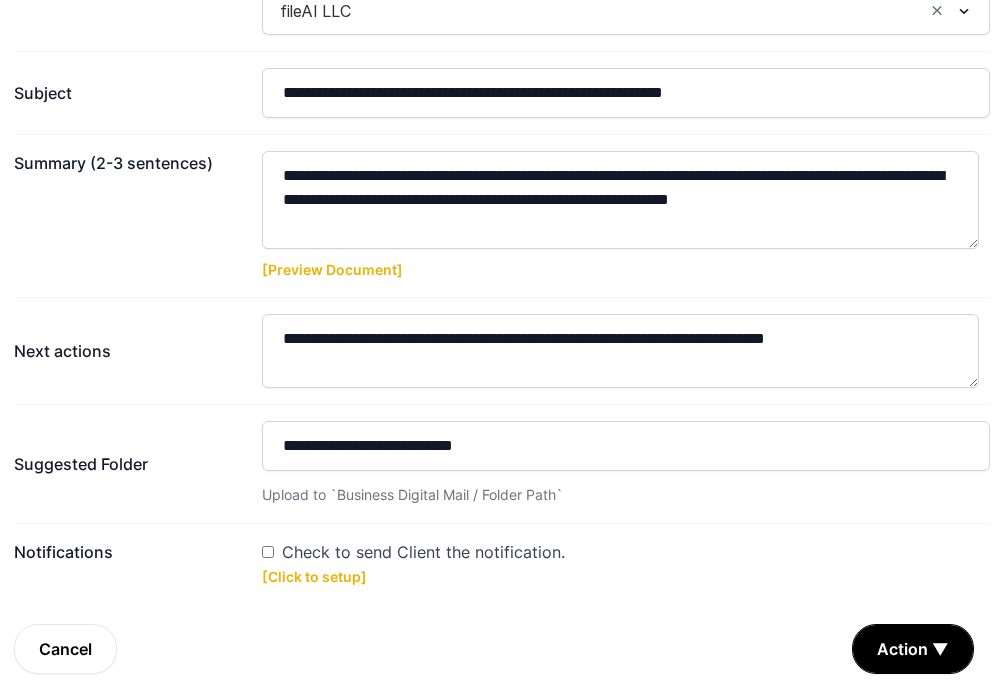scroll, scrollTop: 41, scrollLeft: 0, axis: vertical 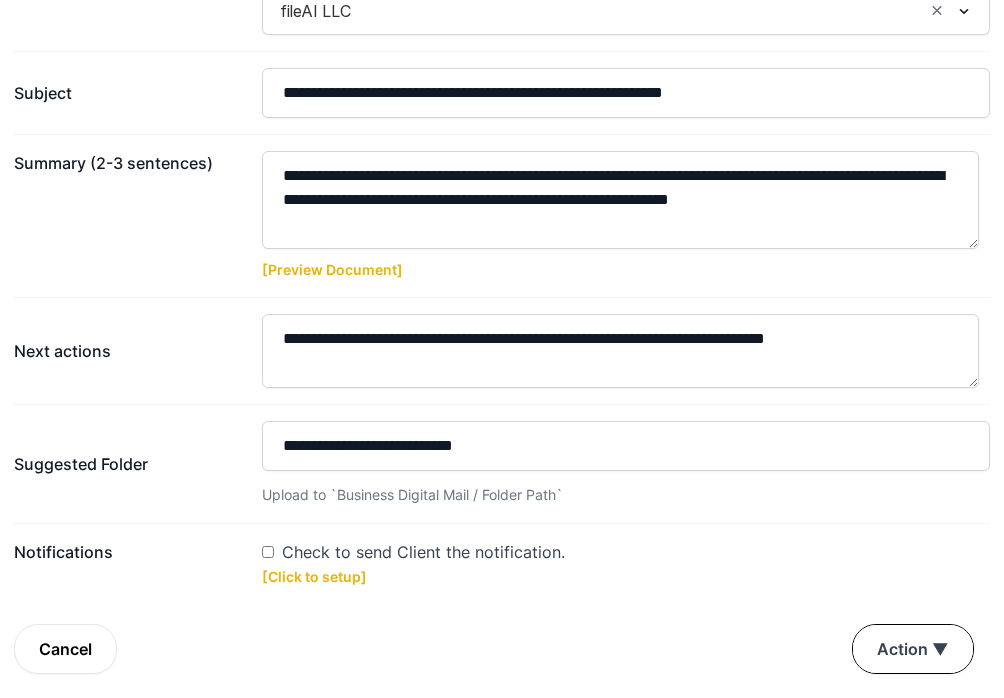 click on "Action ▼" at bounding box center (913, 649) 